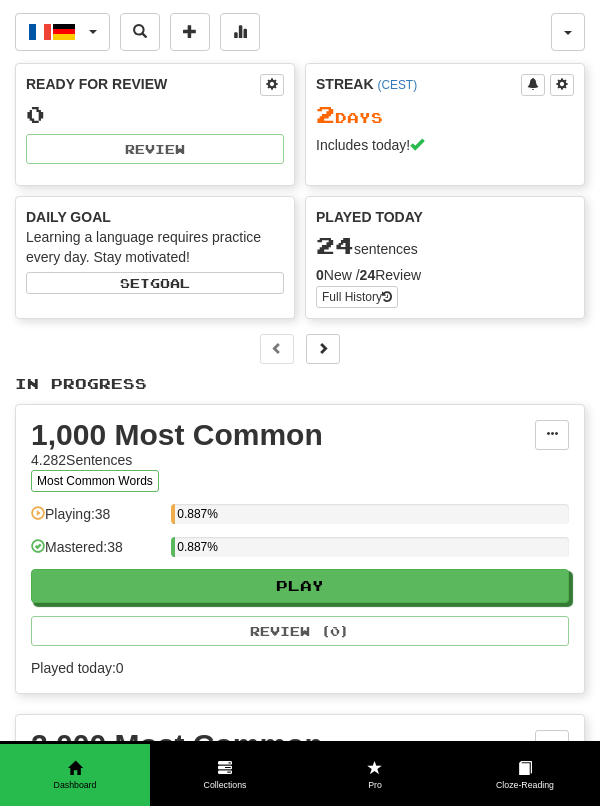 scroll, scrollTop: 0, scrollLeft: 0, axis: both 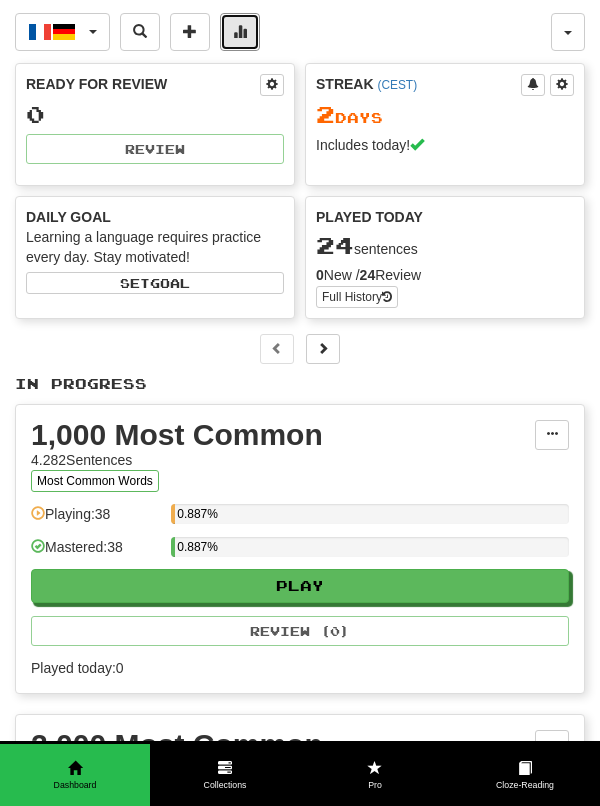 click at bounding box center [240, 32] 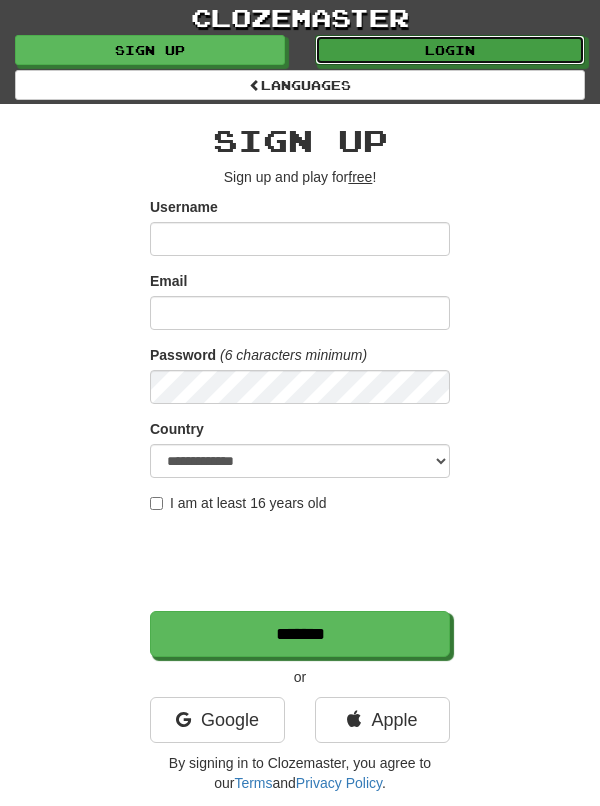 click on "Login" at bounding box center (450, 50) 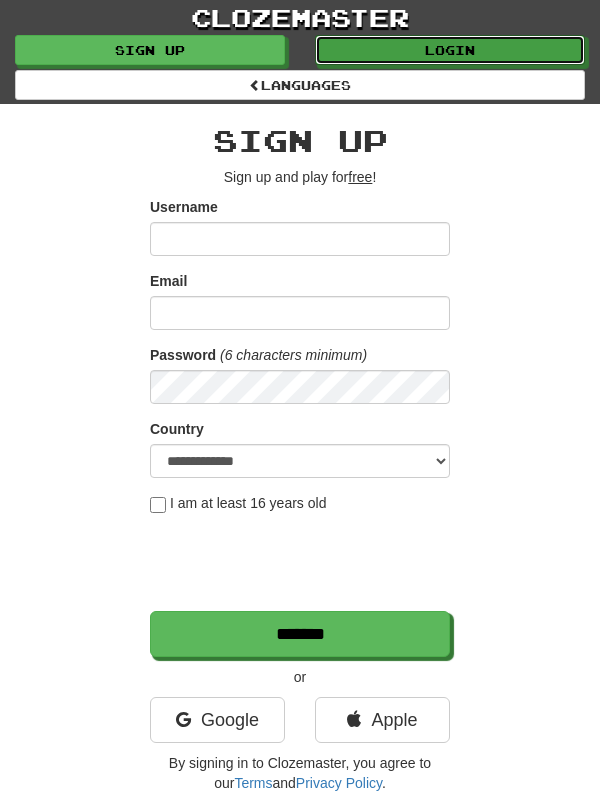 scroll, scrollTop: 0, scrollLeft: 0, axis: both 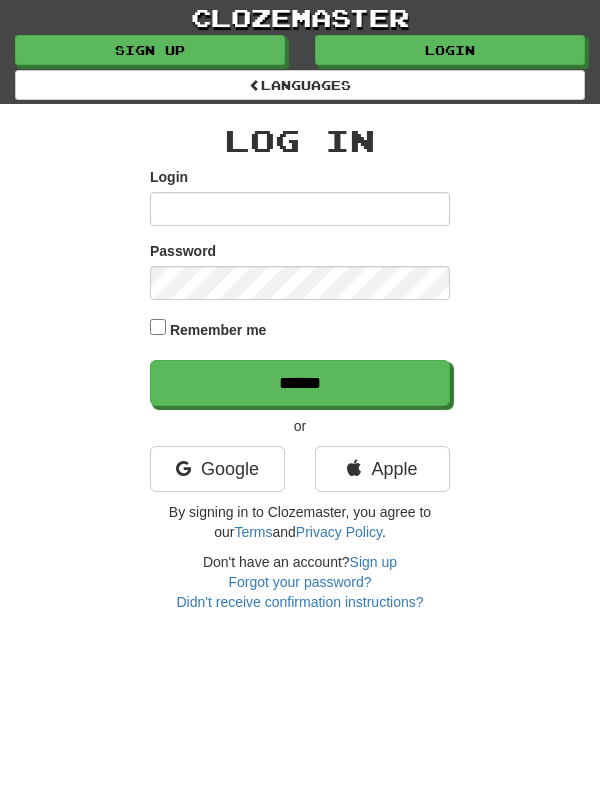 click on "Login" at bounding box center [300, 209] 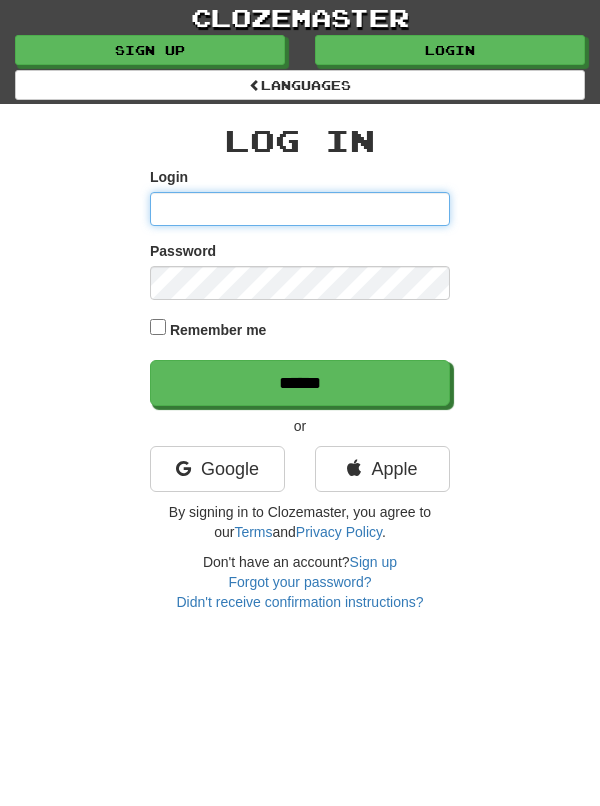 type on "*******" 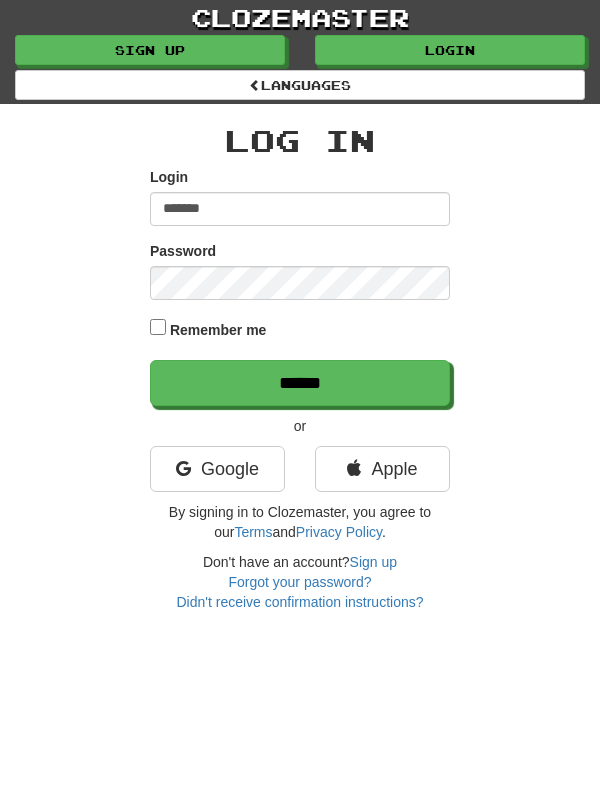 click on "******" at bounding box center [300, 383] 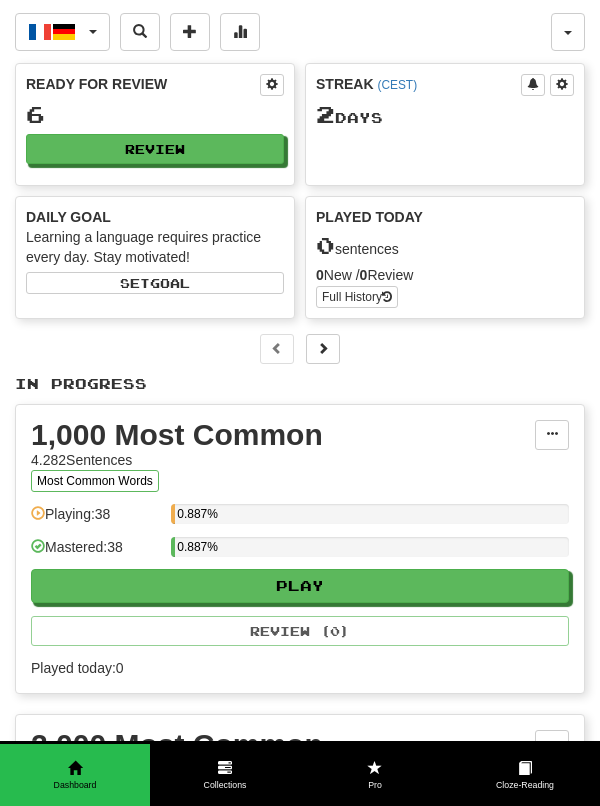 scroll, scrollTop: 0, scrollLeft: 0, axis: both 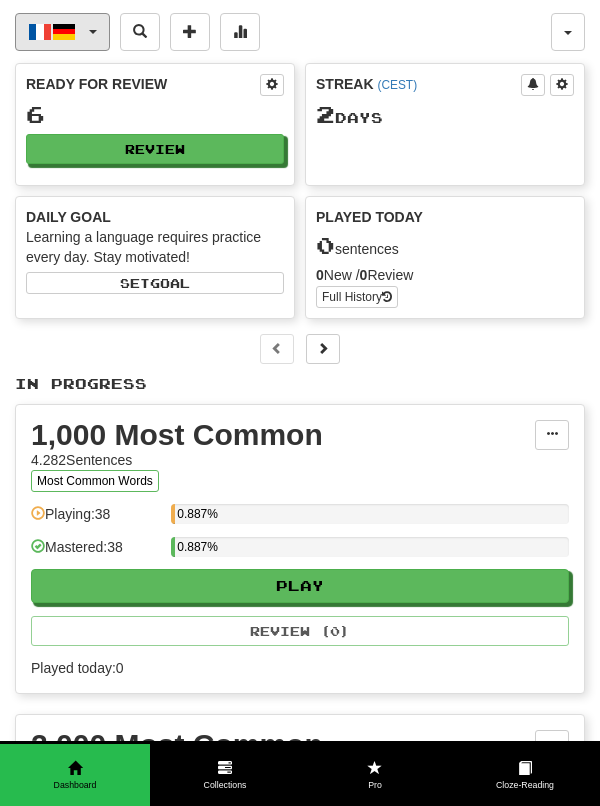click on "Français  /  Deutsch" at bounding box center [62, 32] 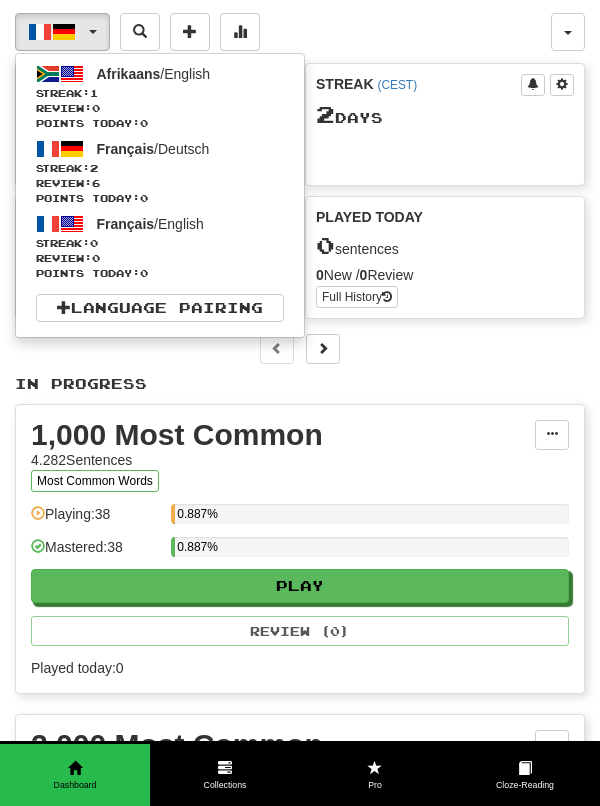 click at bounding box center (300, 403) 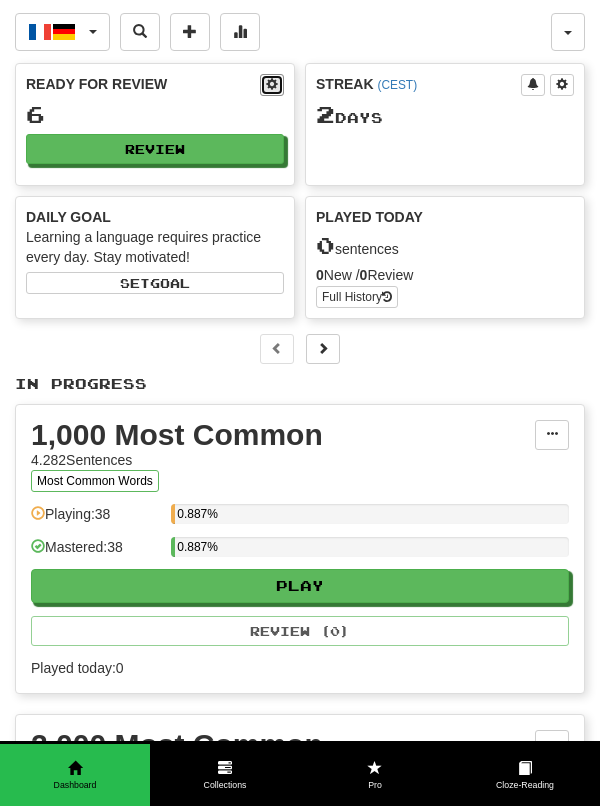 click at bounding box center (272, 84) 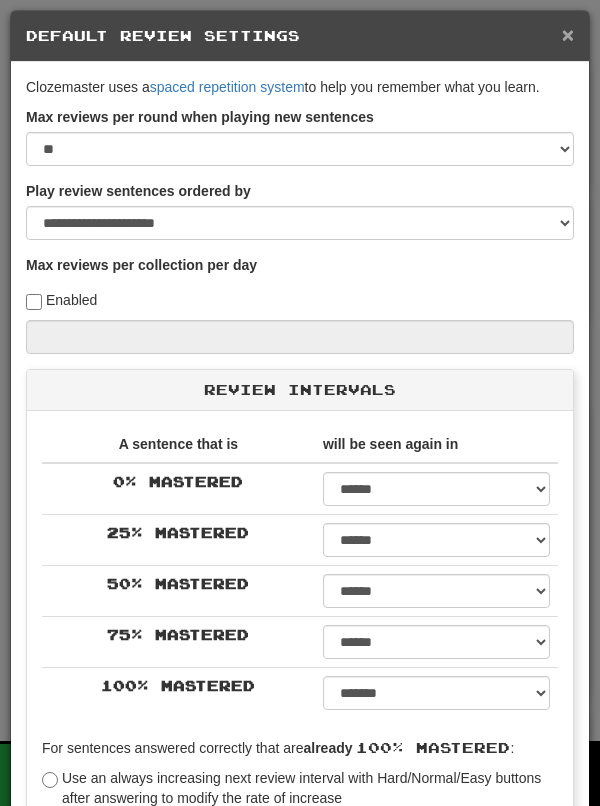 click on "×" at bounding box center (568, 34) 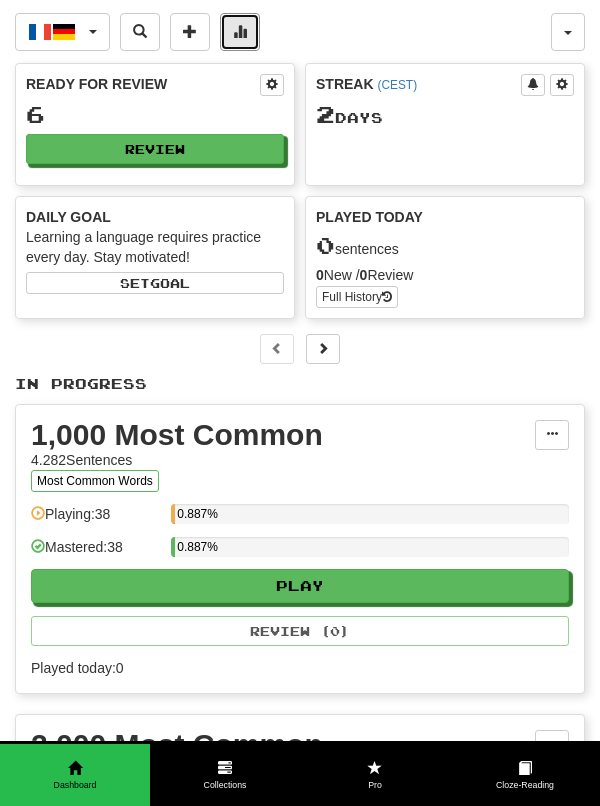 click at bounding box center (240, 31) 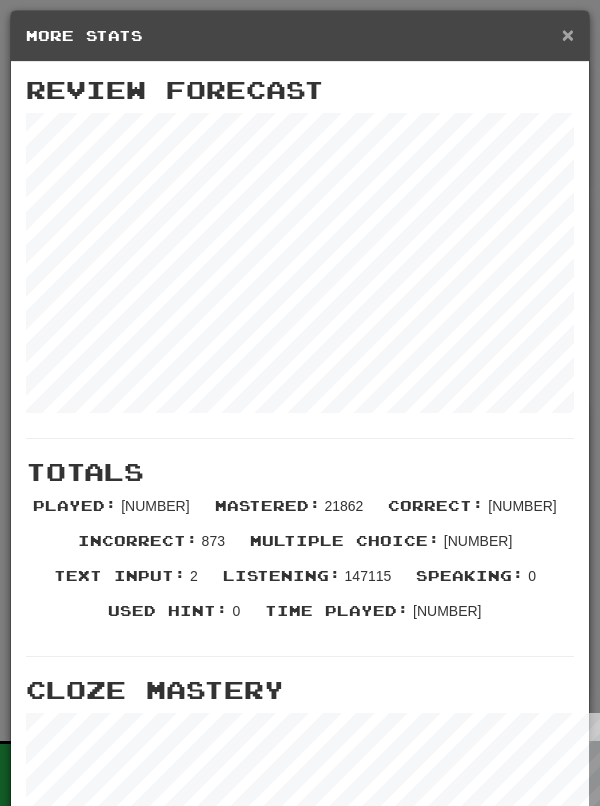 click on "×" at bounding box center [568, 34] 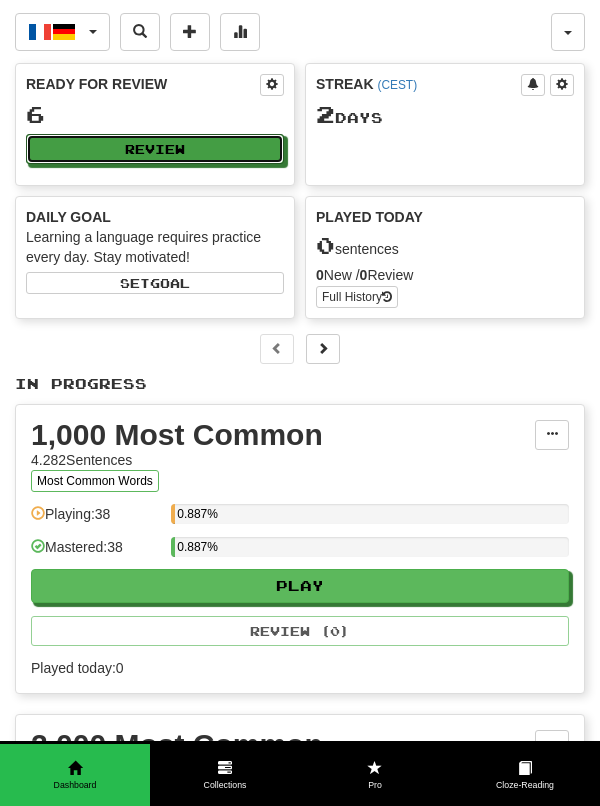 click on "Review" at bounding box center [155, 149] 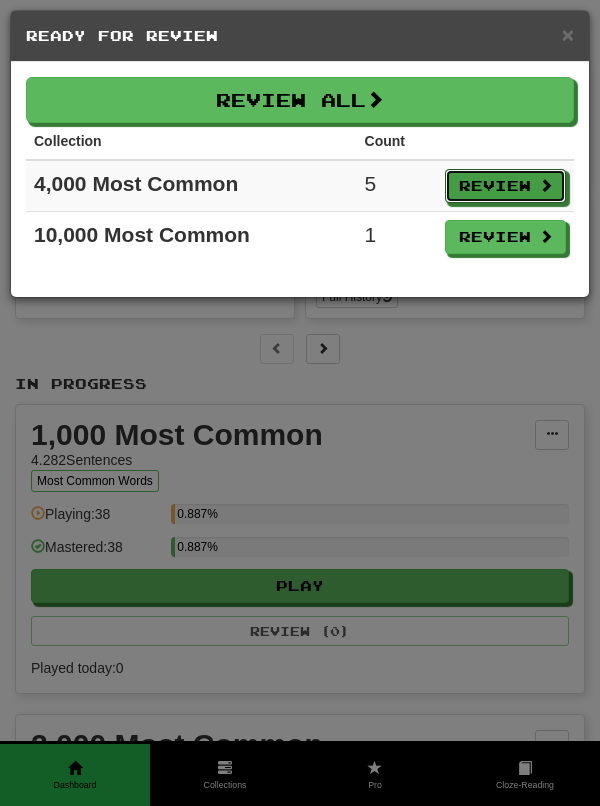 click on "Review" at bounding box center (505, 186) 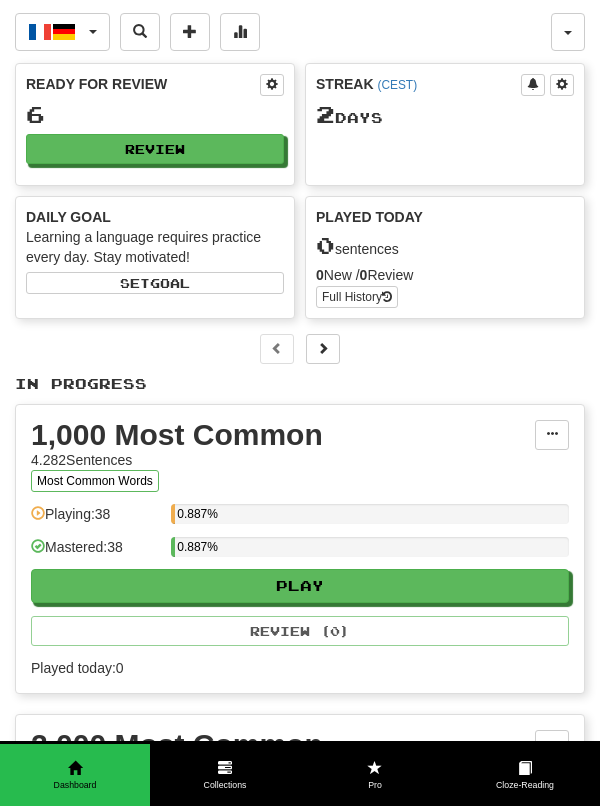 select on "**" 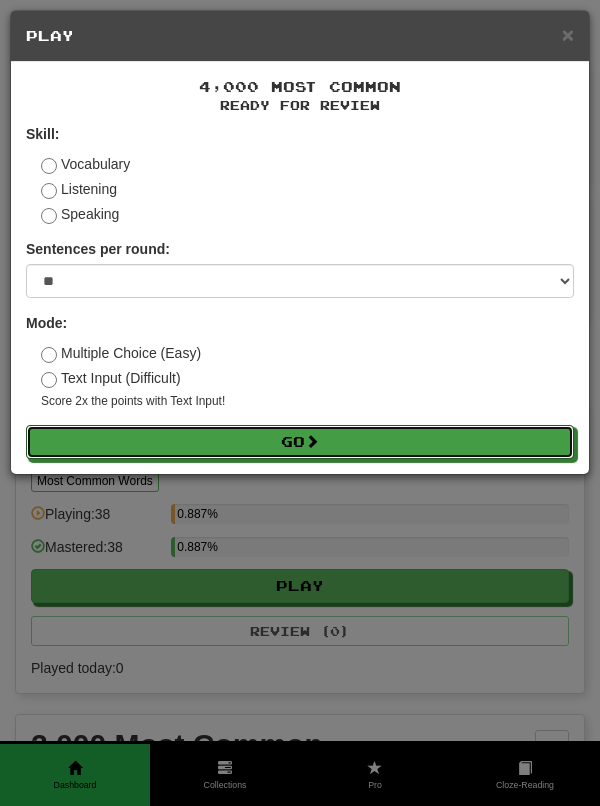 click on "Go" at bounding box center [300, 442] 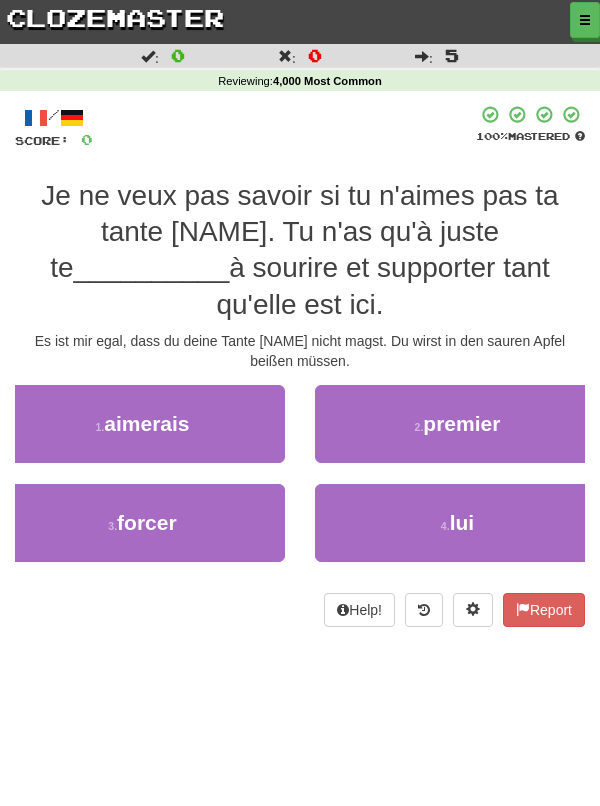 scroll, scrollTop: 0, scrollLeft: 0, axis: both 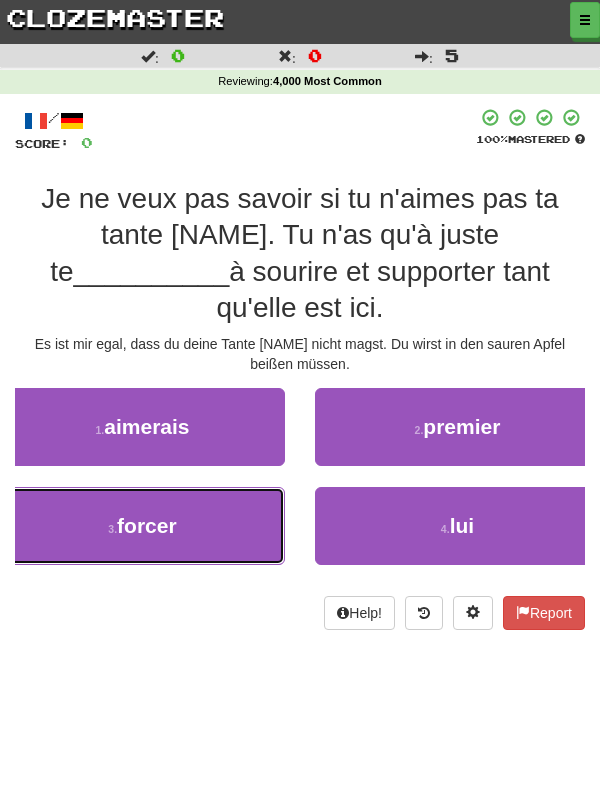 click on "3 .  forcer" at bounding box center [142, 526] 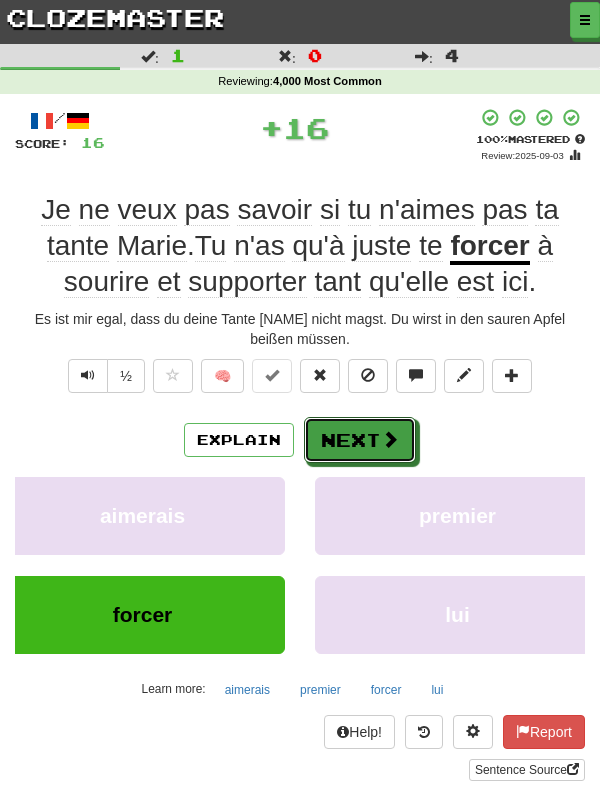 click at bounding box center (390, 439) 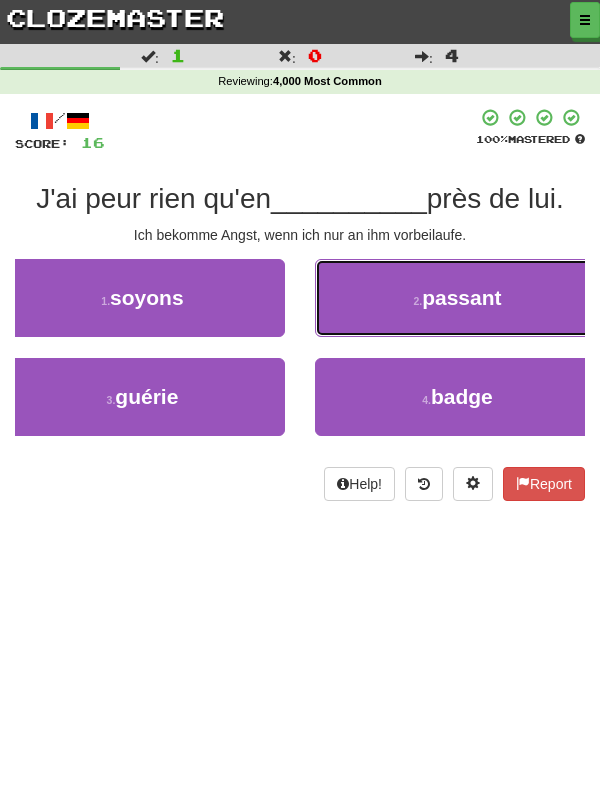 click on "2 .  passant" at bounding box center [457, 298] 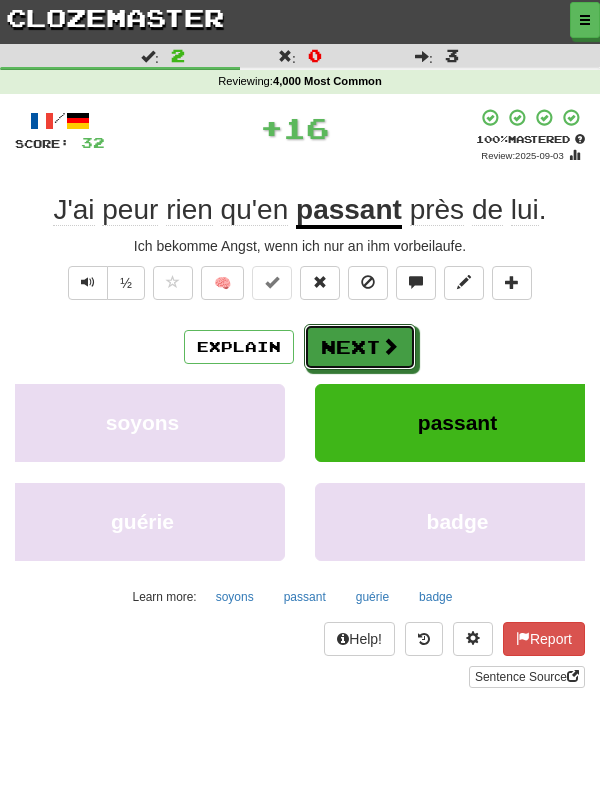click on "Next" at bounding box center (360, 347) 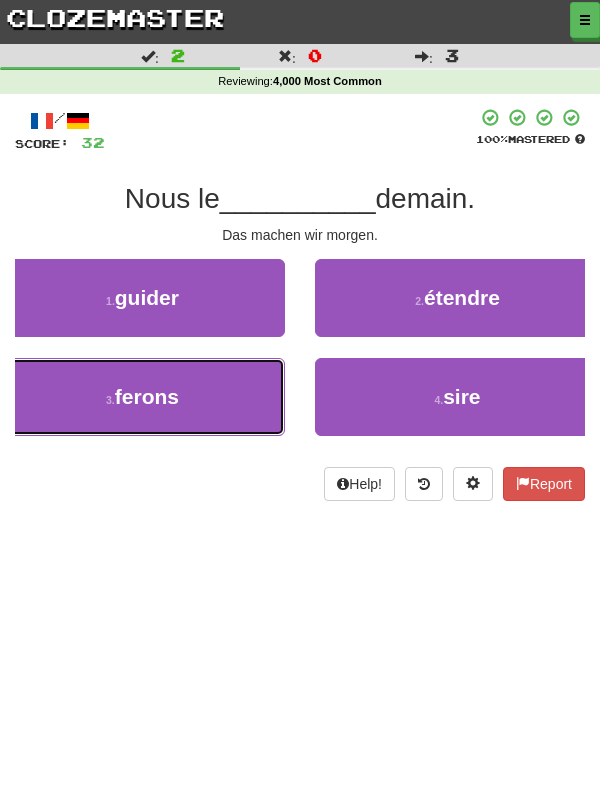 click on "3 .  ferons" at bounding box center [142, 397] 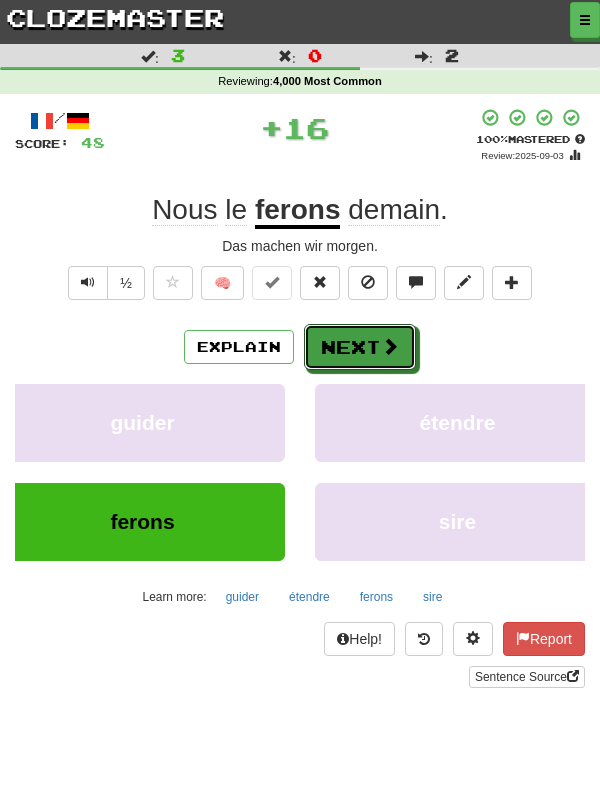 click on "Next" at bounding box center (360, 347) 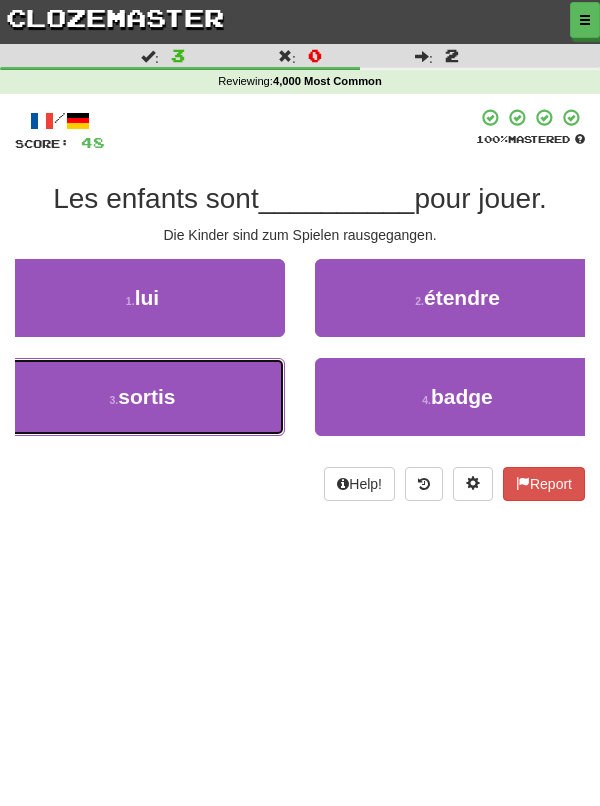 click on "3 .  sortis" at bounding box center (142, 397) 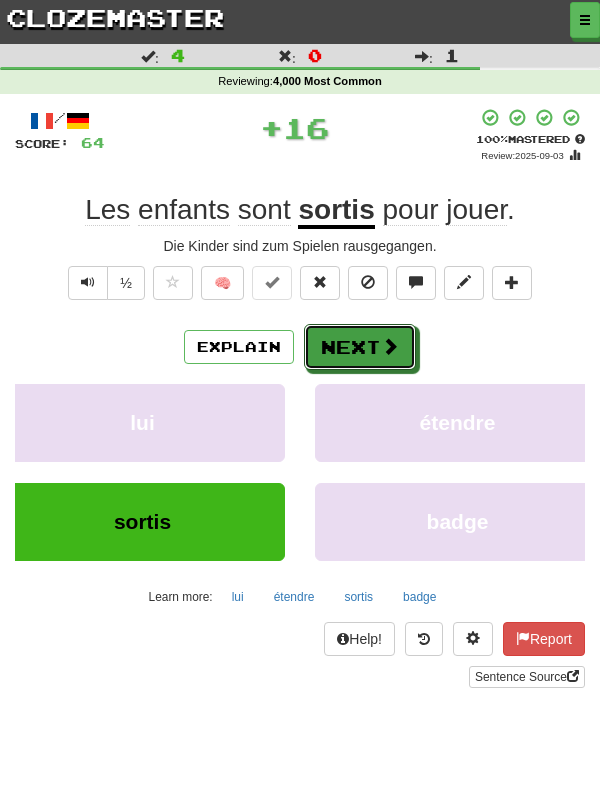 click at bounding box center [390, 346] 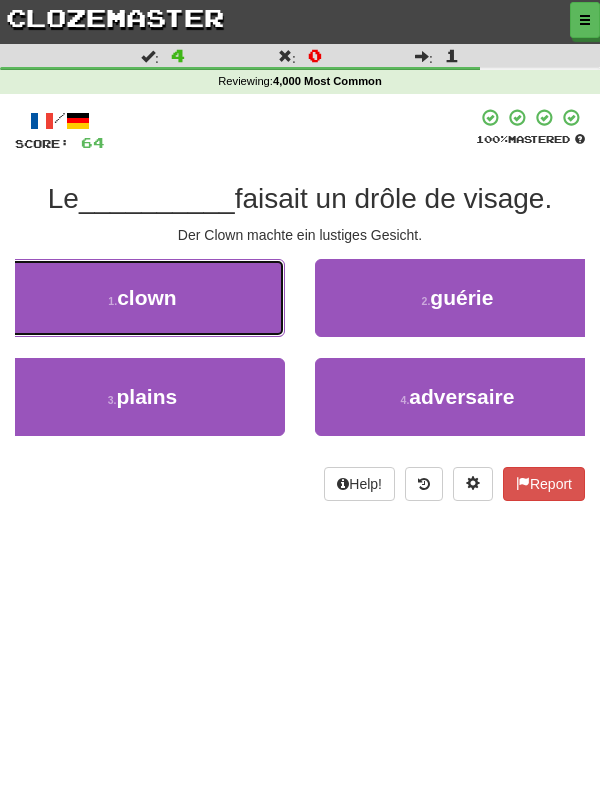 click on "1 .  clown" at bounding box center [142, 298] 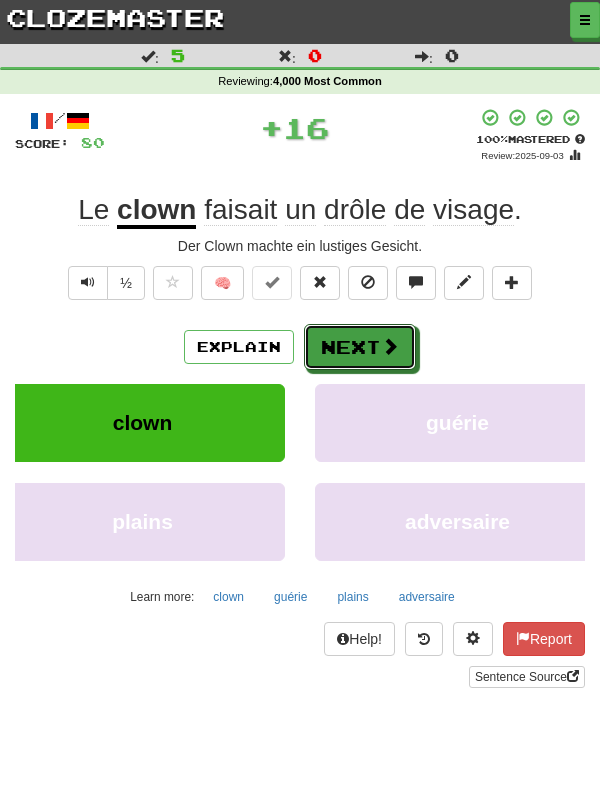 click on "Next" at bounding box center (360, 347) 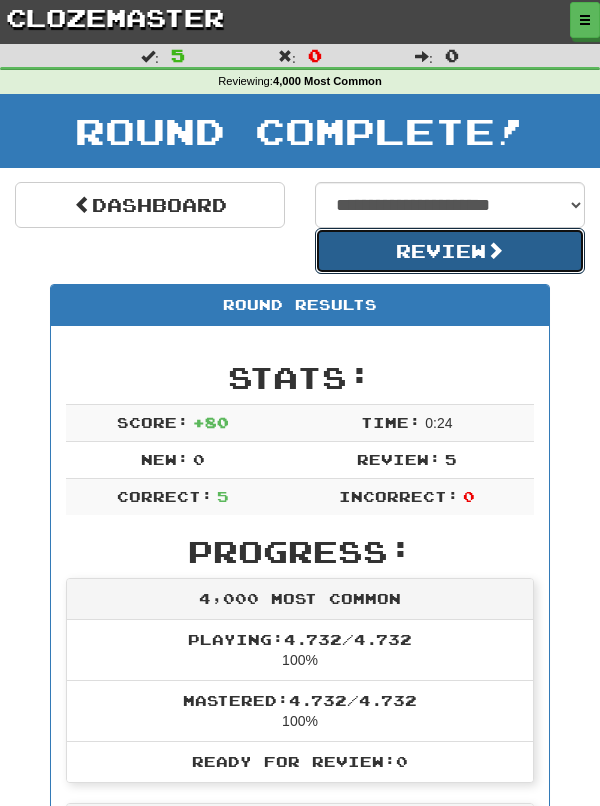 click on "Review" at bounding box center (450, 251) 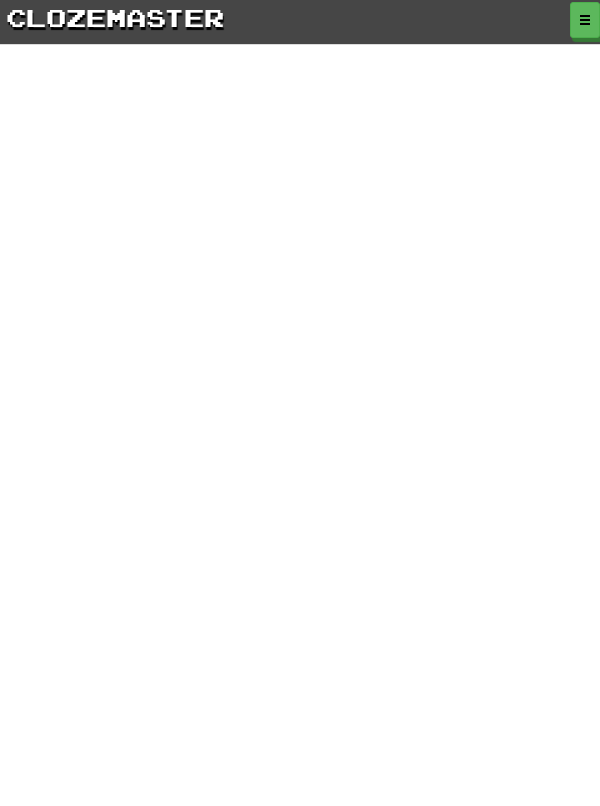 scroll, scrollTop: 0, scrollLeft: 0, axis: both 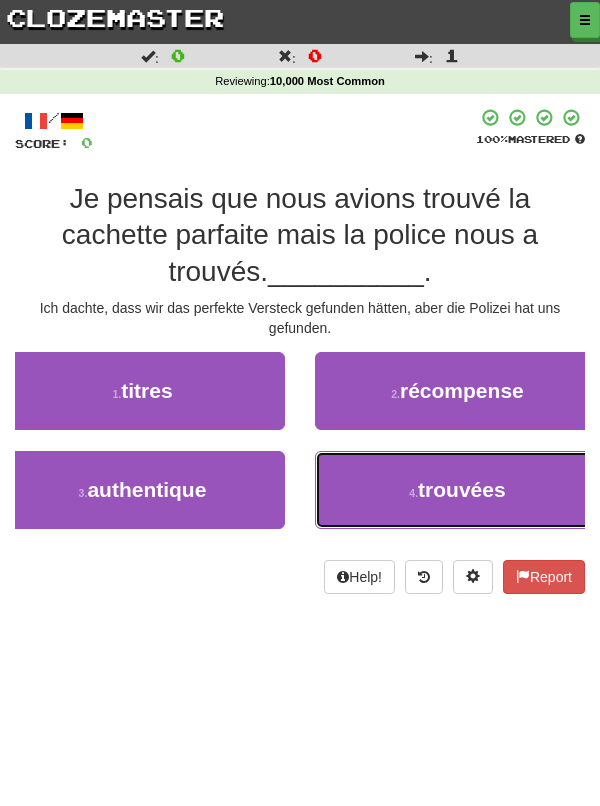 click on "trouvées" at bounding box center (462, 489) 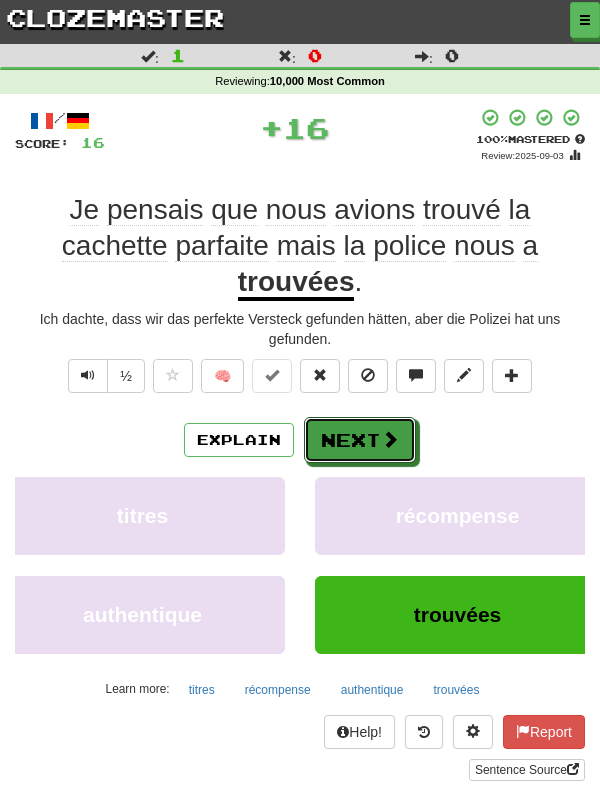 click on "Next" at bounding box center (360, 440) 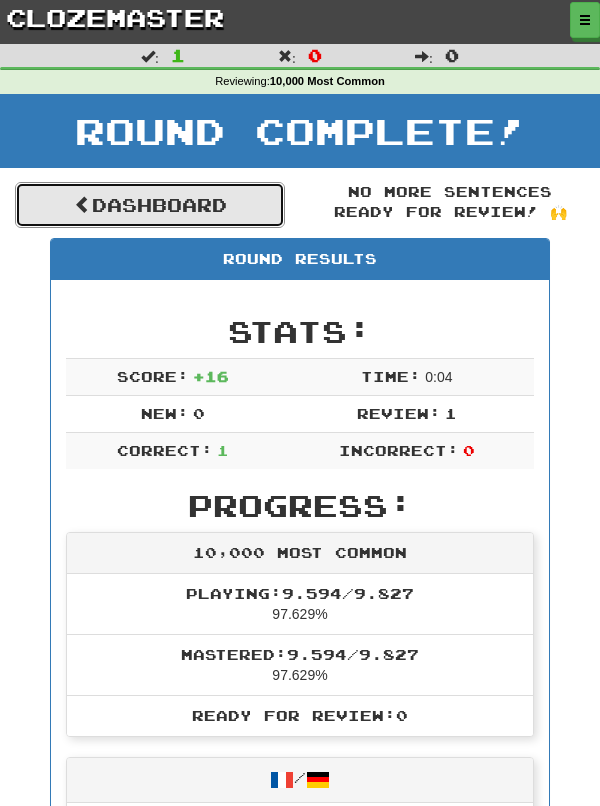 click on "Dashboard" at bounding box center [150, 205] 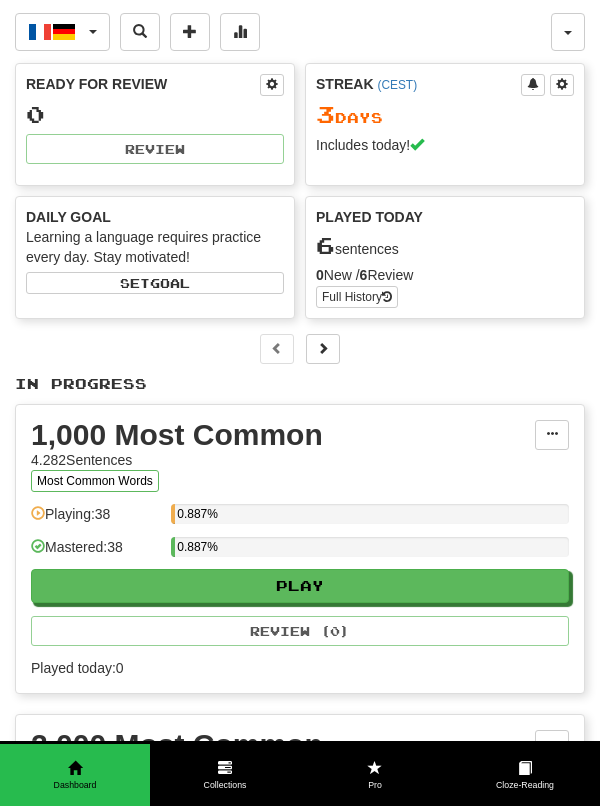 scroll, scrollTop: 0, scrollLeft: 0, axis: both 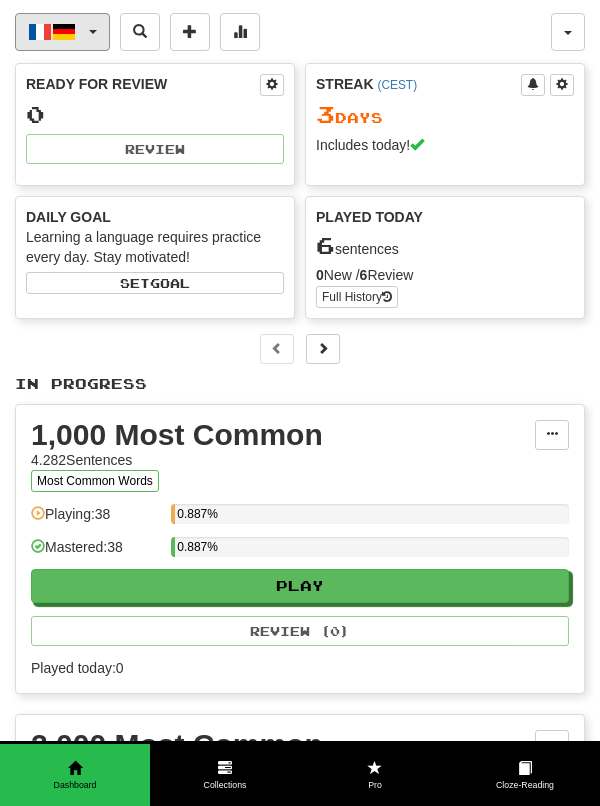 click on "Français  /  Deutsch" at bounding box center [62, 32] 